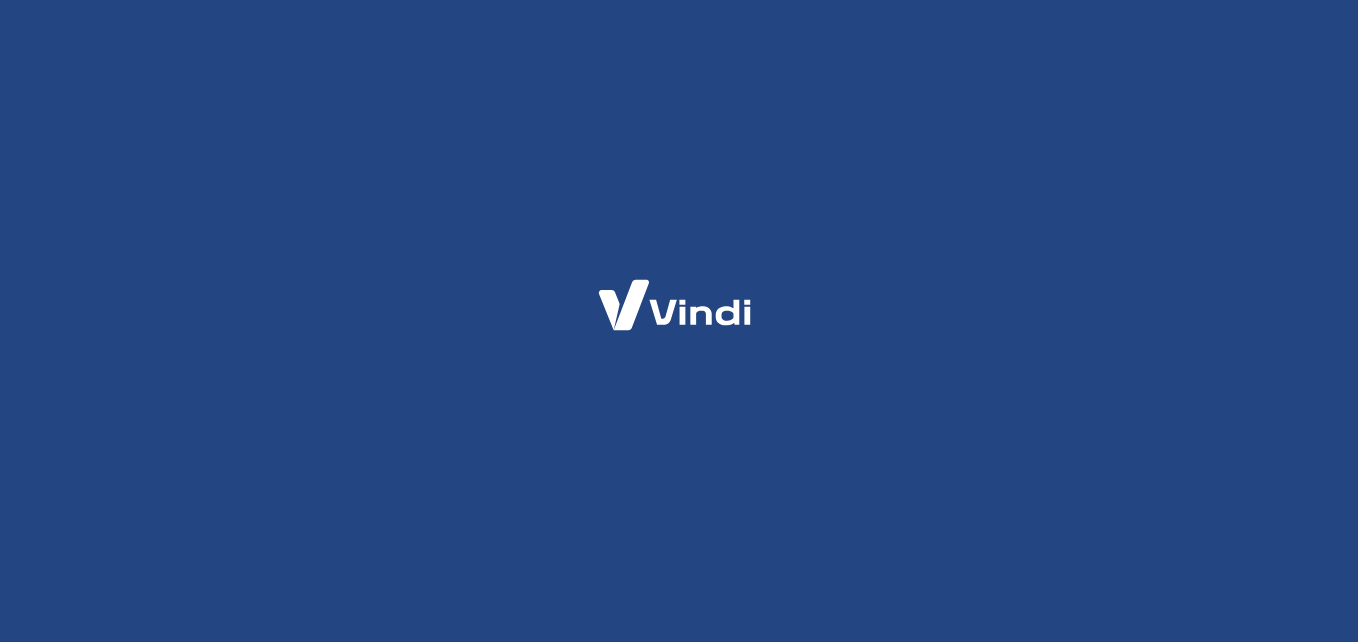 scroll, scrollTop: 0, scrollLeft: 0, axis: both 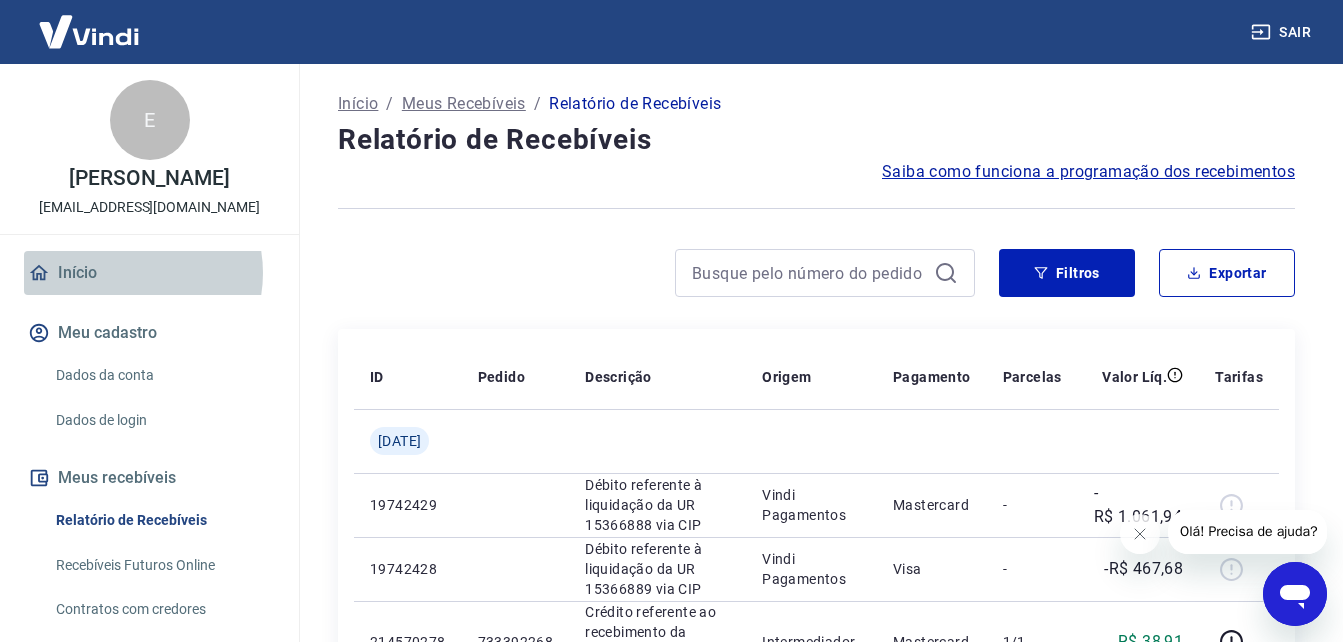 click on "Início" at bounding box center [149, 273] 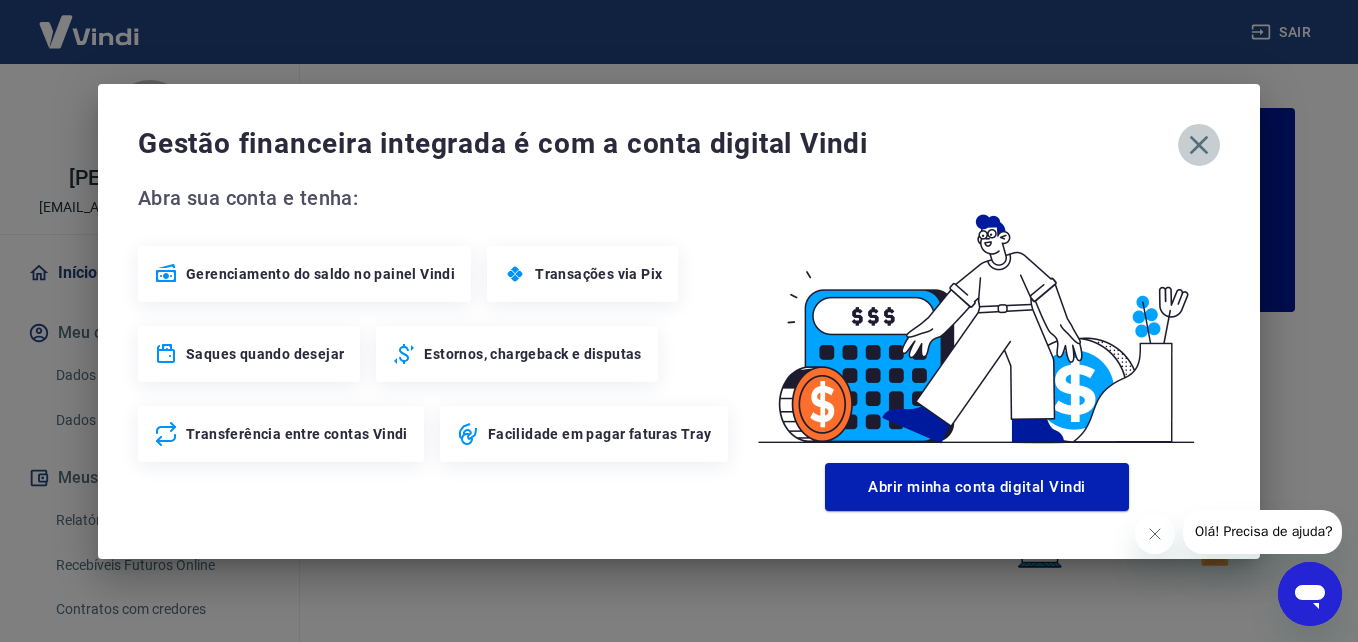 click 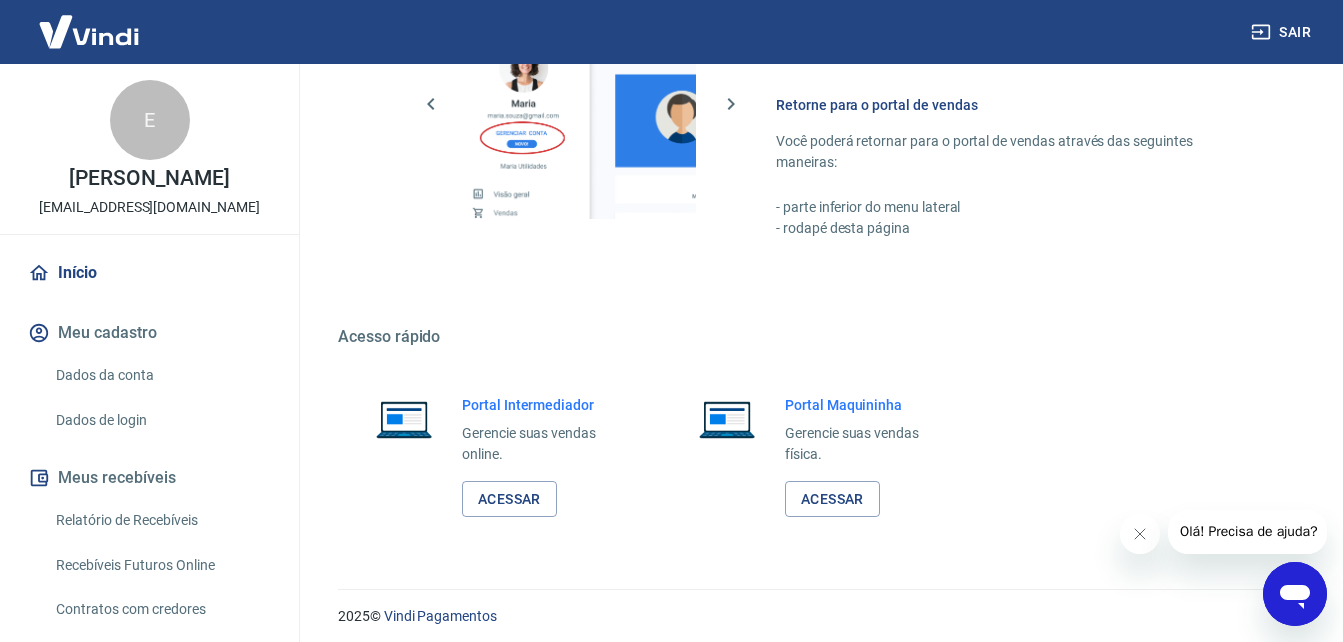 scroll, scrollTop: 1206, scrollLeft: 0, axis: vertical 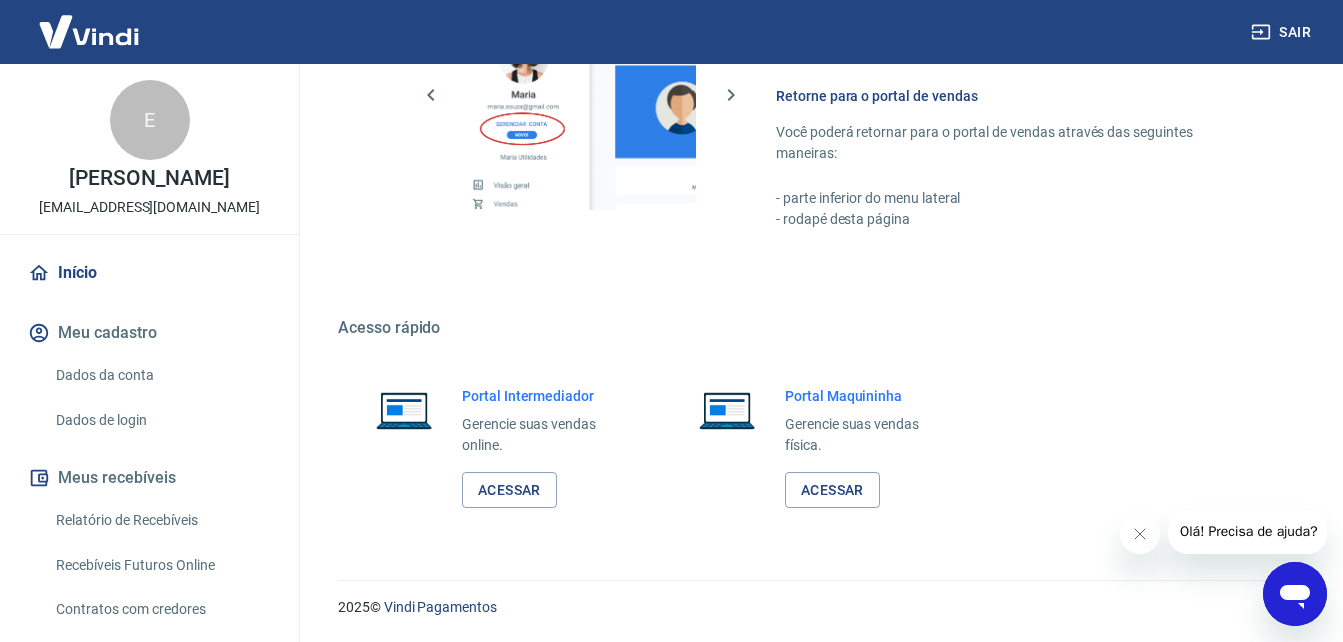 drag, startPoint x: 1354, startPoint y: 112, endPoint x: 115, endPoint y: 13, distance: 1242.9489 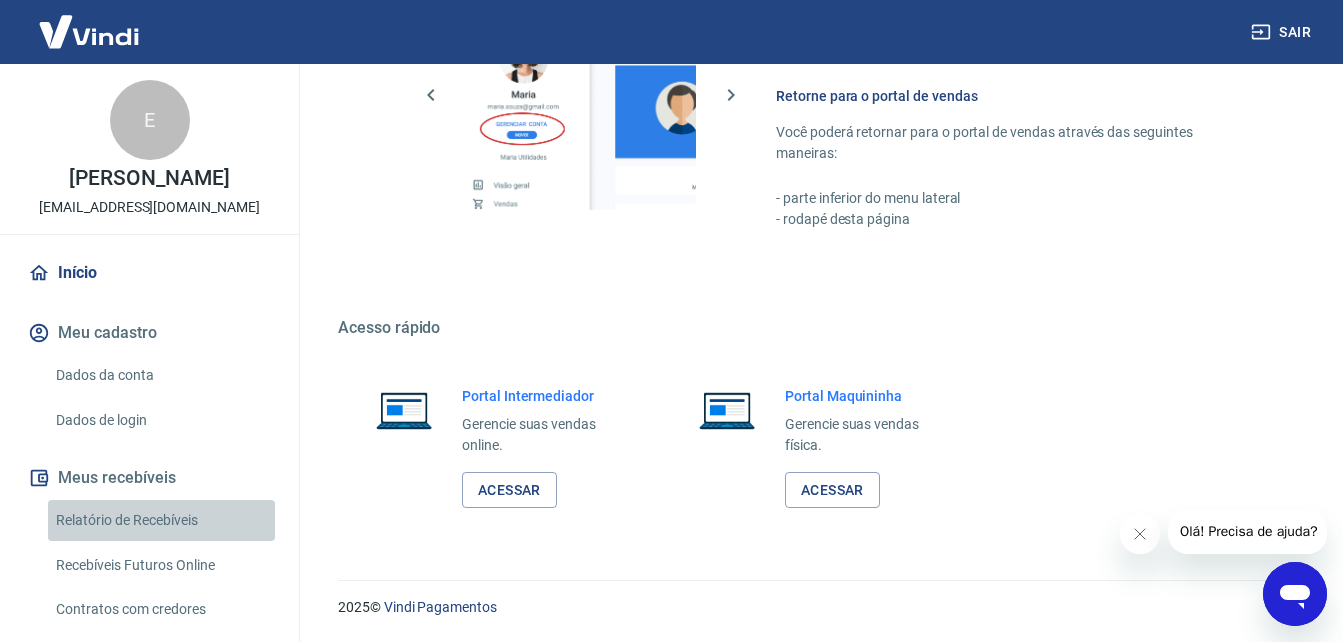 click on "Relatório de Recebíveis" at bounding box center (161, 520) 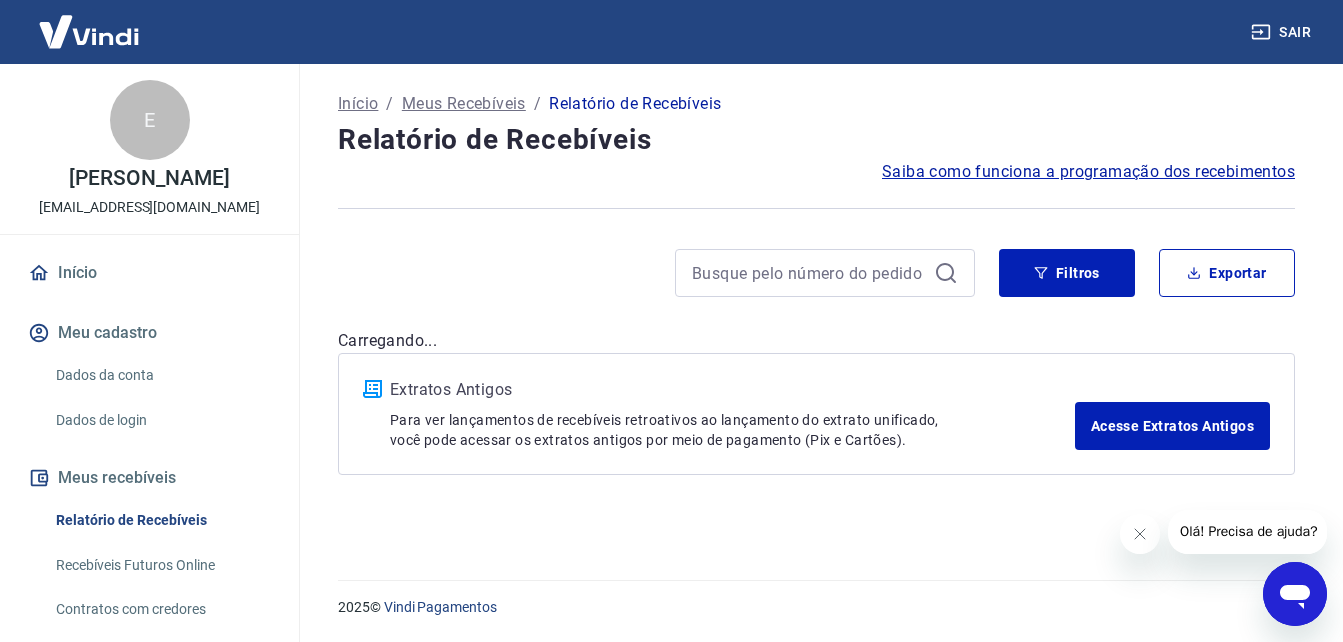 scroll, scrollTop: 0, scrollLeft: 0, axis: both 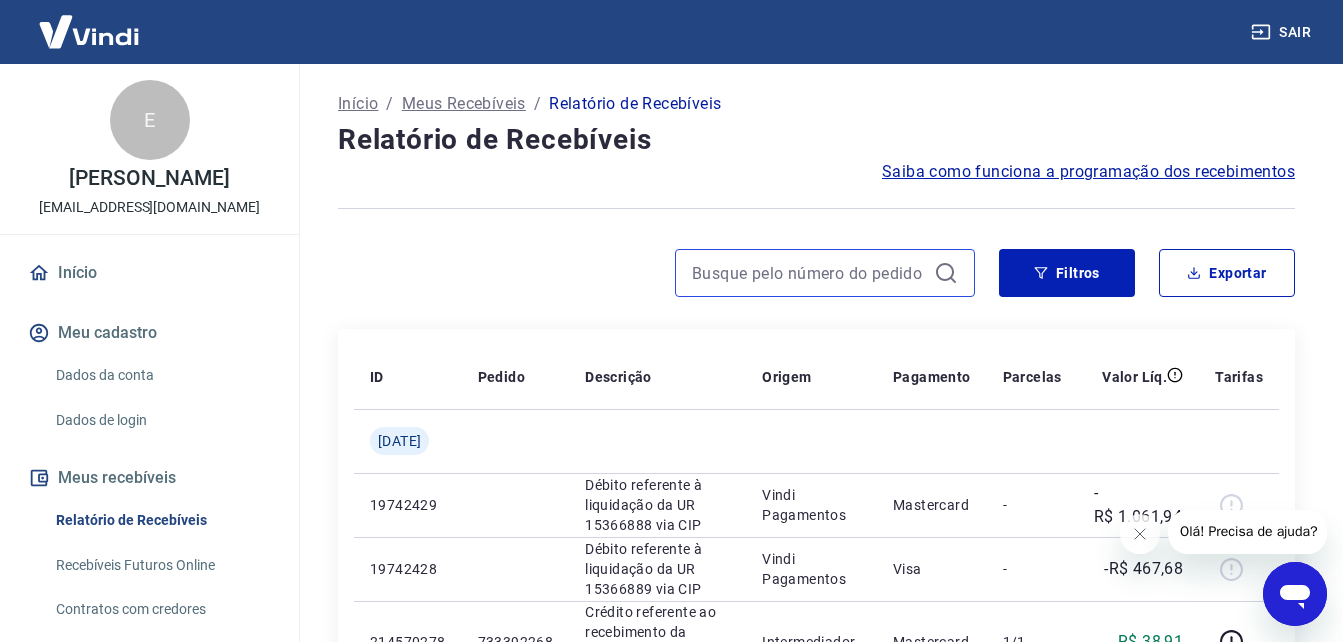 click at bounding box center [809, 273] 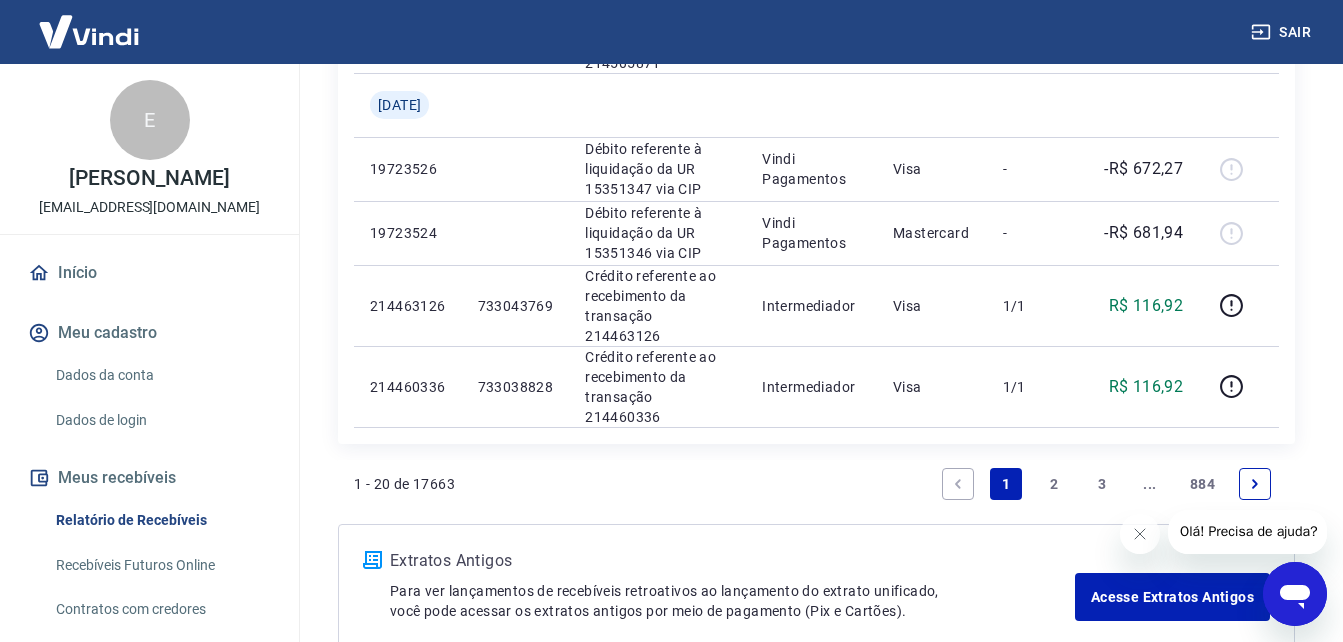 scroll, scrollTop: 1776, scrollLeft: 0, axis: vertical 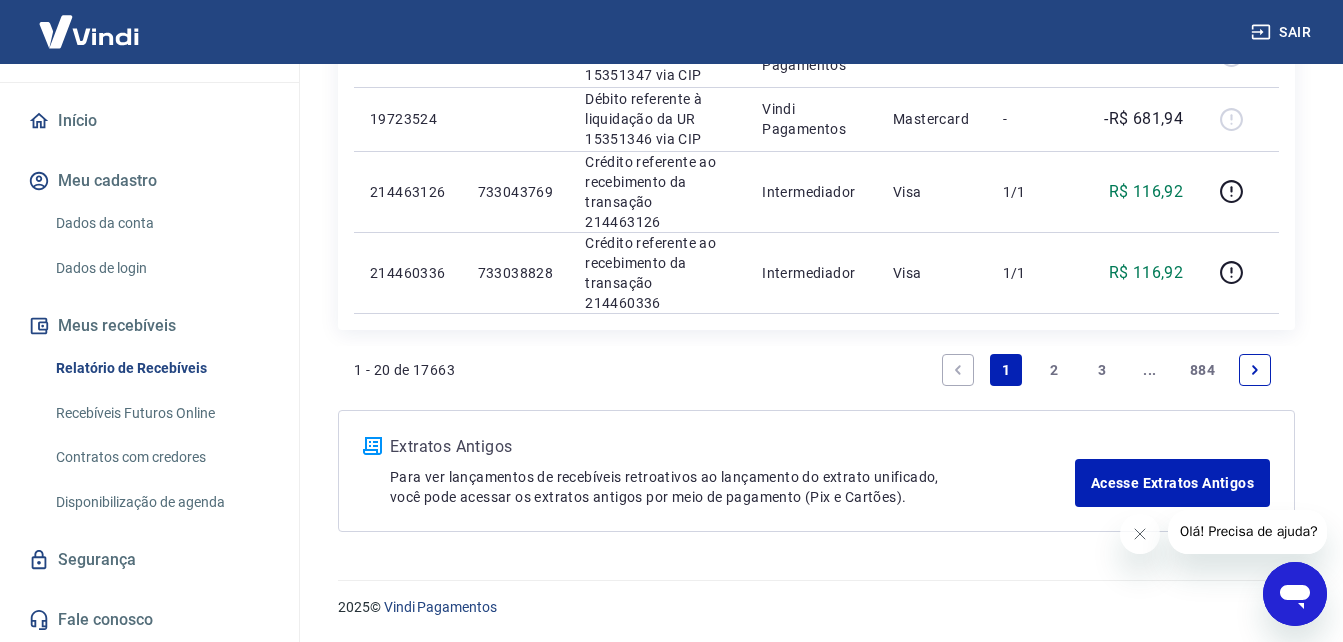 drag, startPoint x: 185, startPoint y: 453, endPoint x: 240, endPoint y: 432, distance: 58.872746 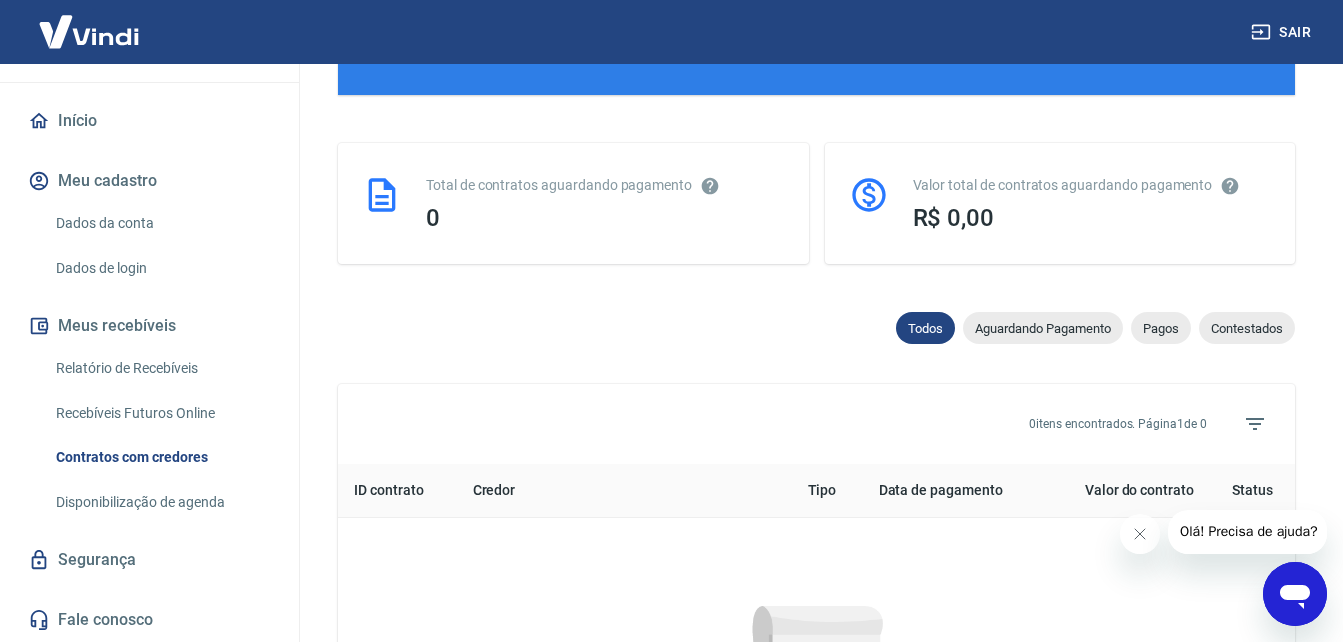scroll, scrollTop: 950, scrollLeft: 0, axis: vertical 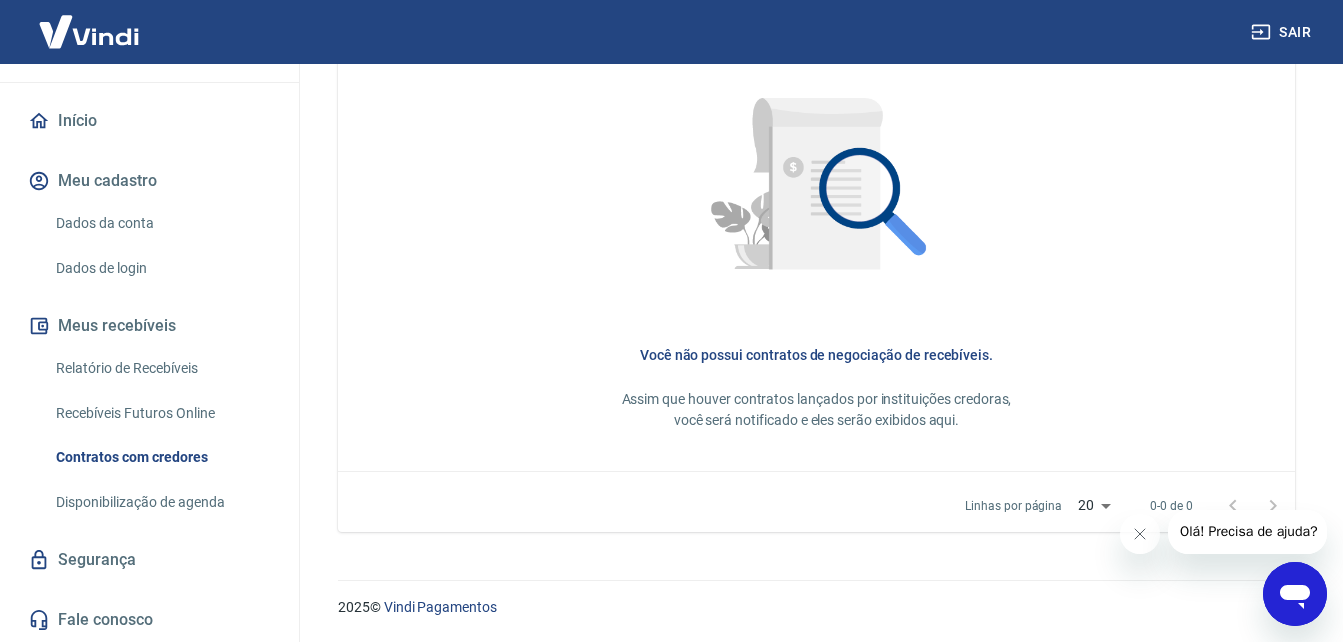drag, startPoint x: 283, startPoint y: 397, endPoint x: 279, endPoint y: 473, distance: 76.105194 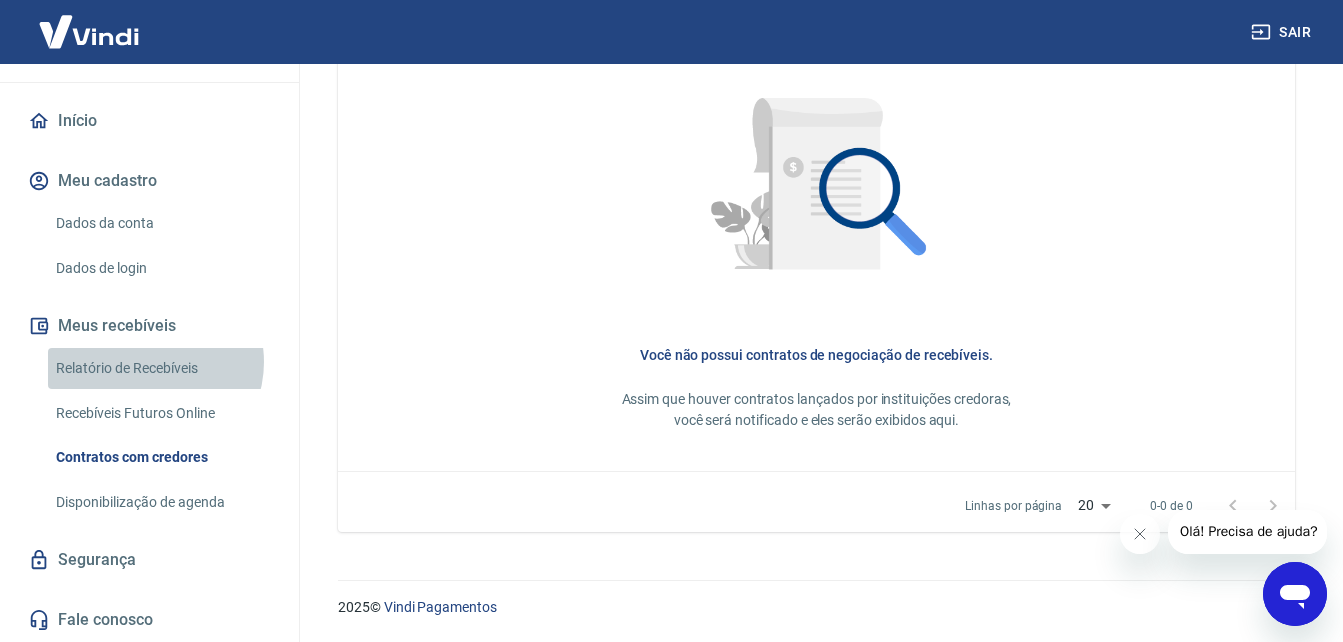 click on "Relatório de Recebíveis" at bounding box center (161, 368) 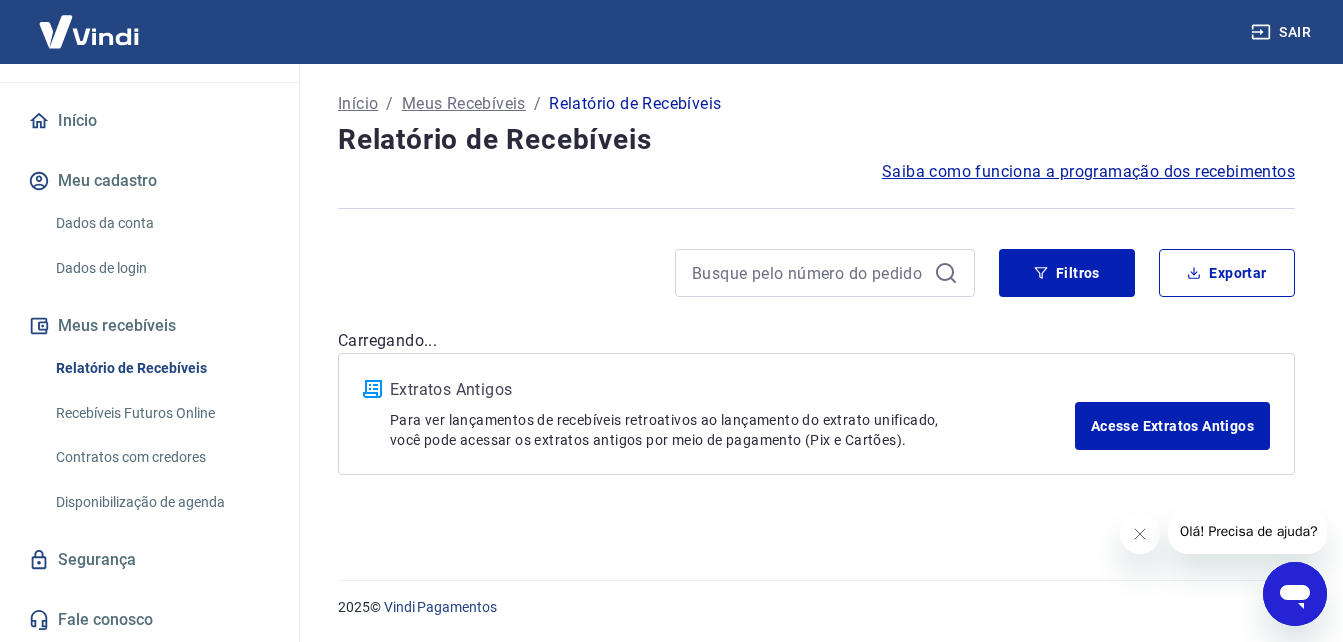 scroll, scrollTop: 0, scrollLeft: 0, axis: both 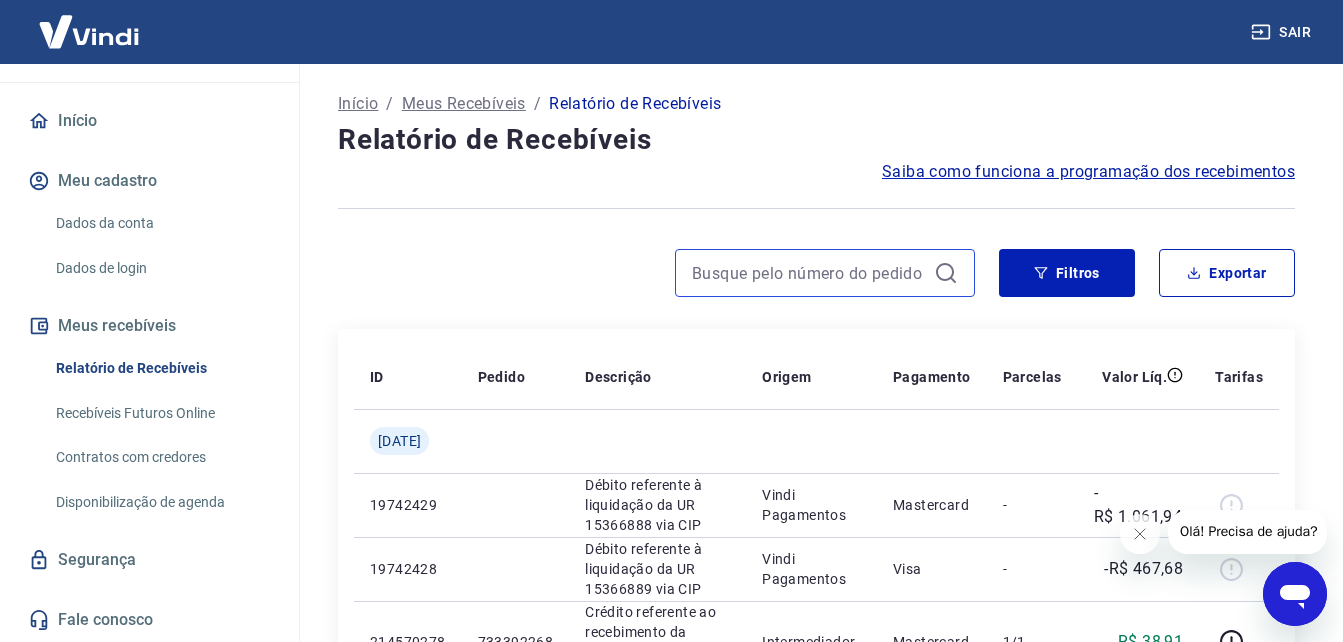 click at bounding box center (809, 273) 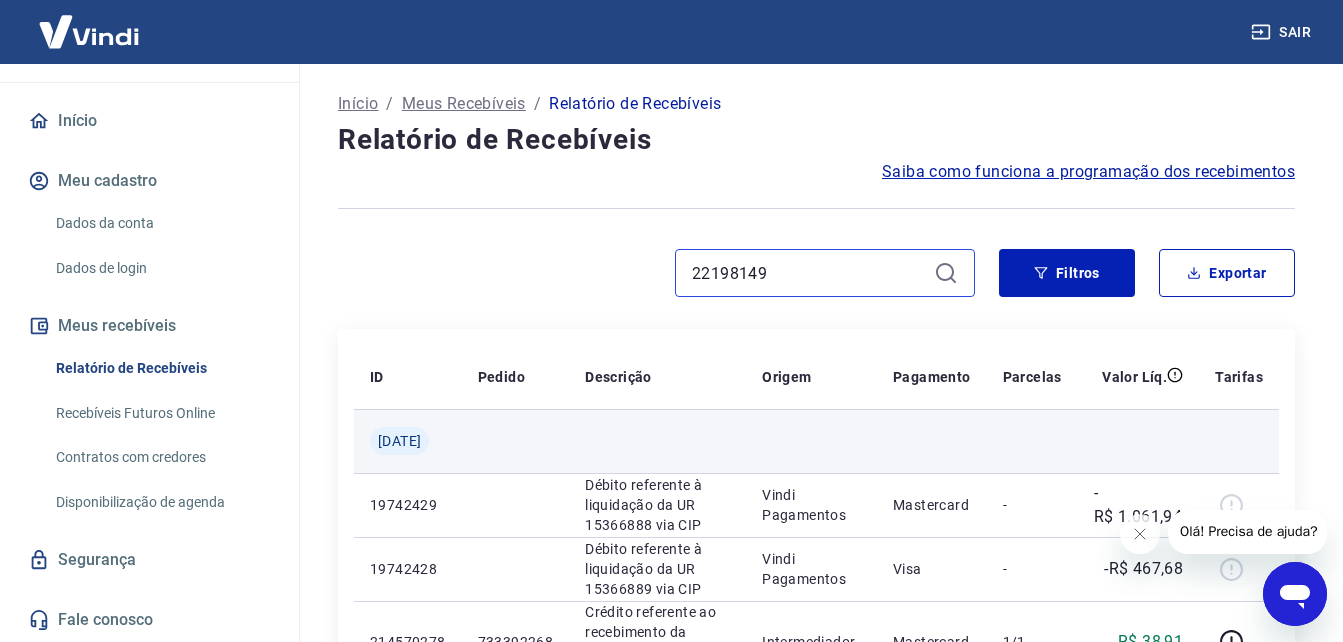 type on "22198149" 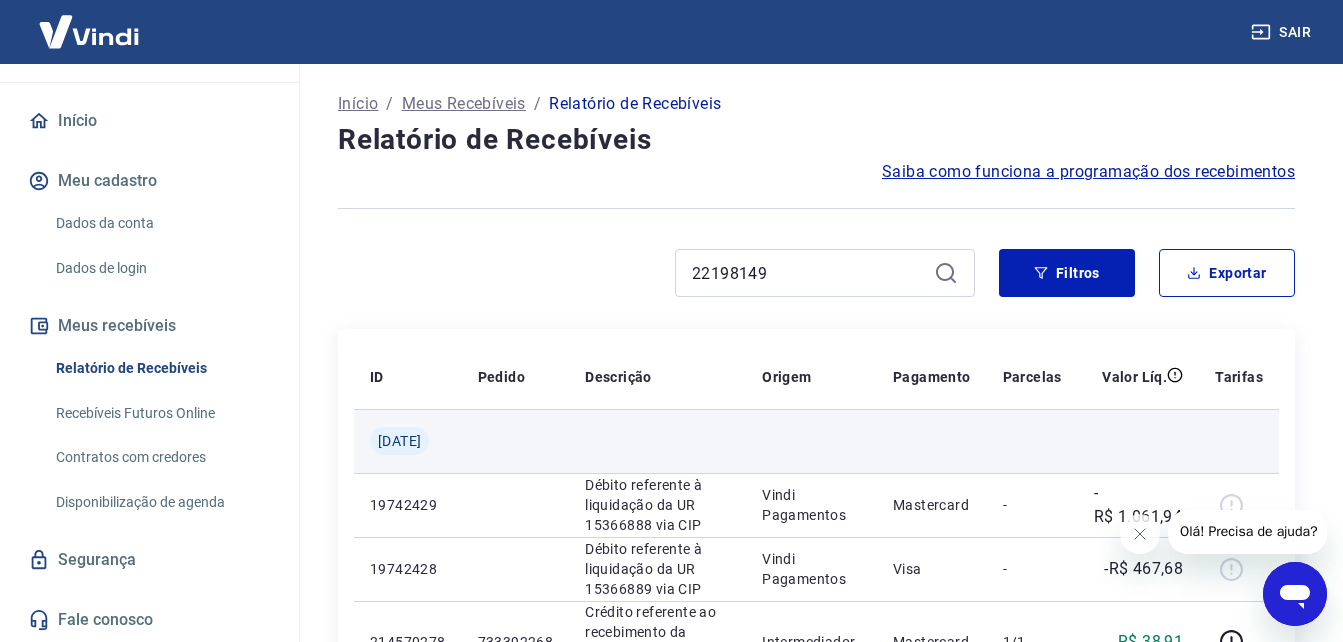 click on "Início / Meus Recebíveis / Relatório de Recebíveis Relatório de Recebíveis Saiba como funciona a programação dos recebimentos Saiba como funciona a programação dos recebimentos 22198149 Filtros Exportar ID Pedido Descrição Origem Pagamento Parcelas Valor Líq. Tarifas [DATE] 19742429 Débito referente à liquidação da UR 15366888 via CIP Vindi Pagamentos Mastercard - -R$ 1.061,94 19742428 Débito referente à liquidação da UR 15366889 via CIP Vindi Pagamentos Visa - -R$ 467,68 214570278 733392268 Crédito referente ao recebimento da transação 214570278 Intermediador Mastercard 1/1 R$ 38,91 214530931 733315713 Crédito referente ao recebimento da transação 214530931 Intermediador Mastercard 1/1 R$ 97,42 214527722 733306261 Crédito referente ao recebimento da transação 214527722 Intermediador Mastercard 1/1 R$ 116,92 214505895 733222852 Crédito referente ao recebimento da transação 214505895 Intermediador Mastercard 1/1 R$ 116,92 214505863 733222643 Intermediador Mastercard" at bounding box center (816, 1198) 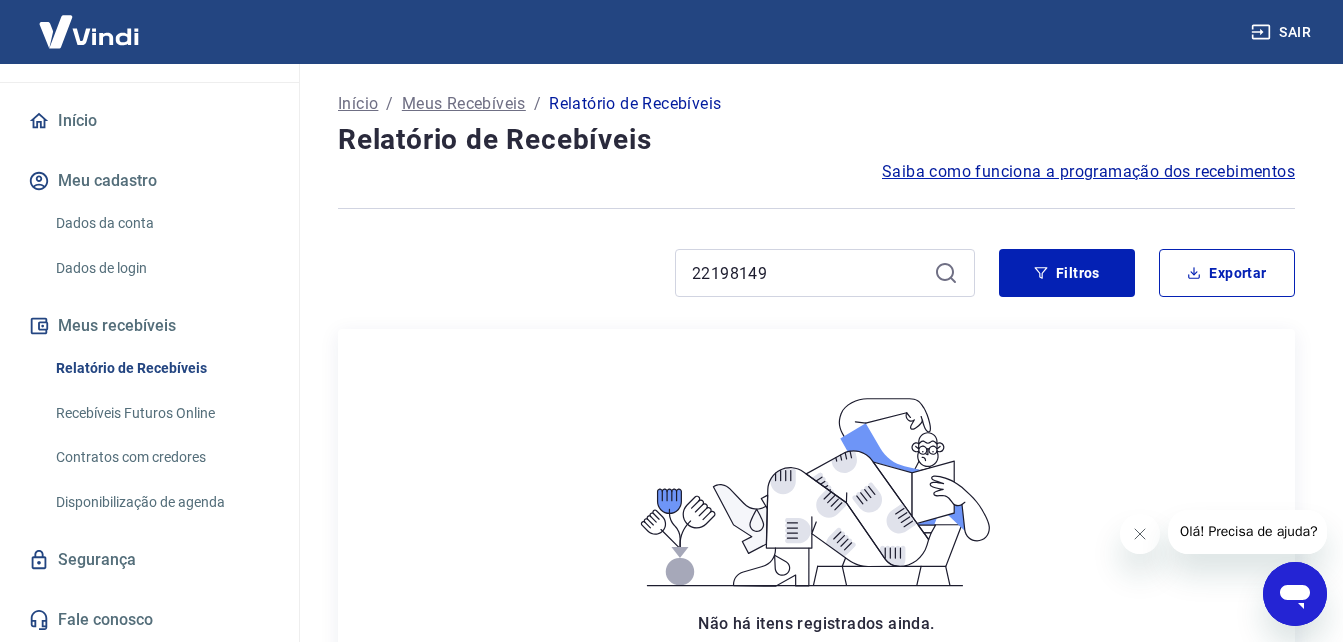 drag, startPoint x: 1085, startPoint y: 427, endPoint x: 985, endPoint y: 403, distance: 102.83968 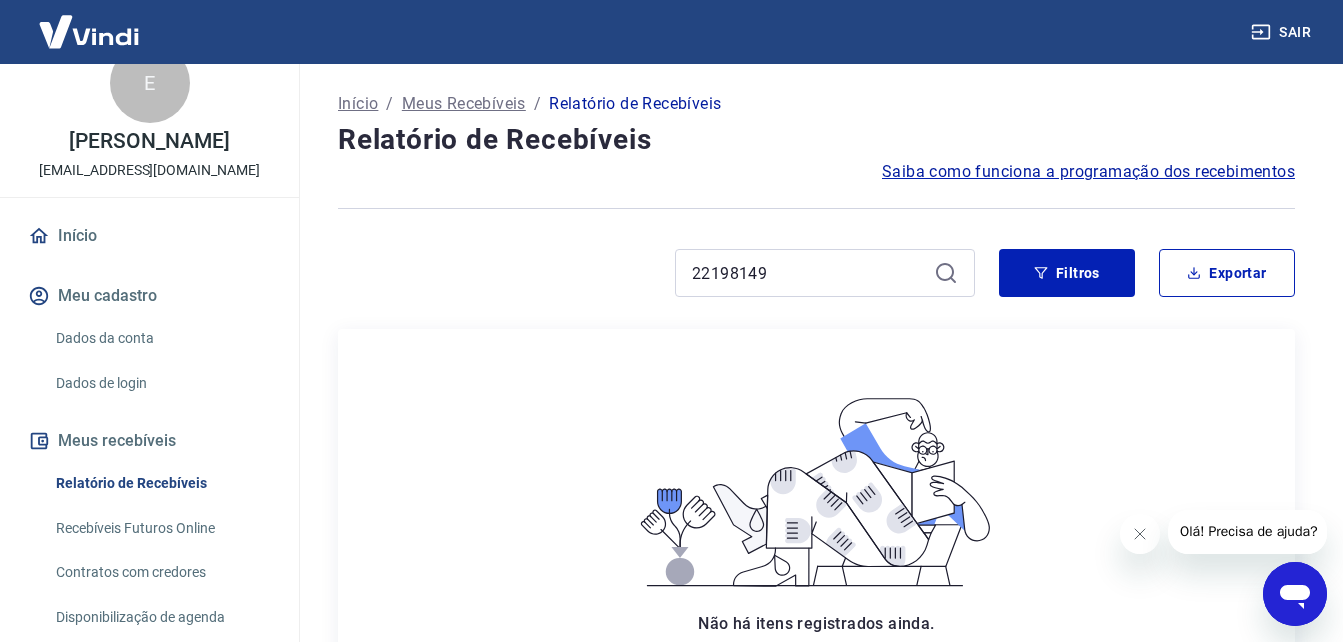 scroll, scrollTop: 0, scrollLeft: 0, axis: both 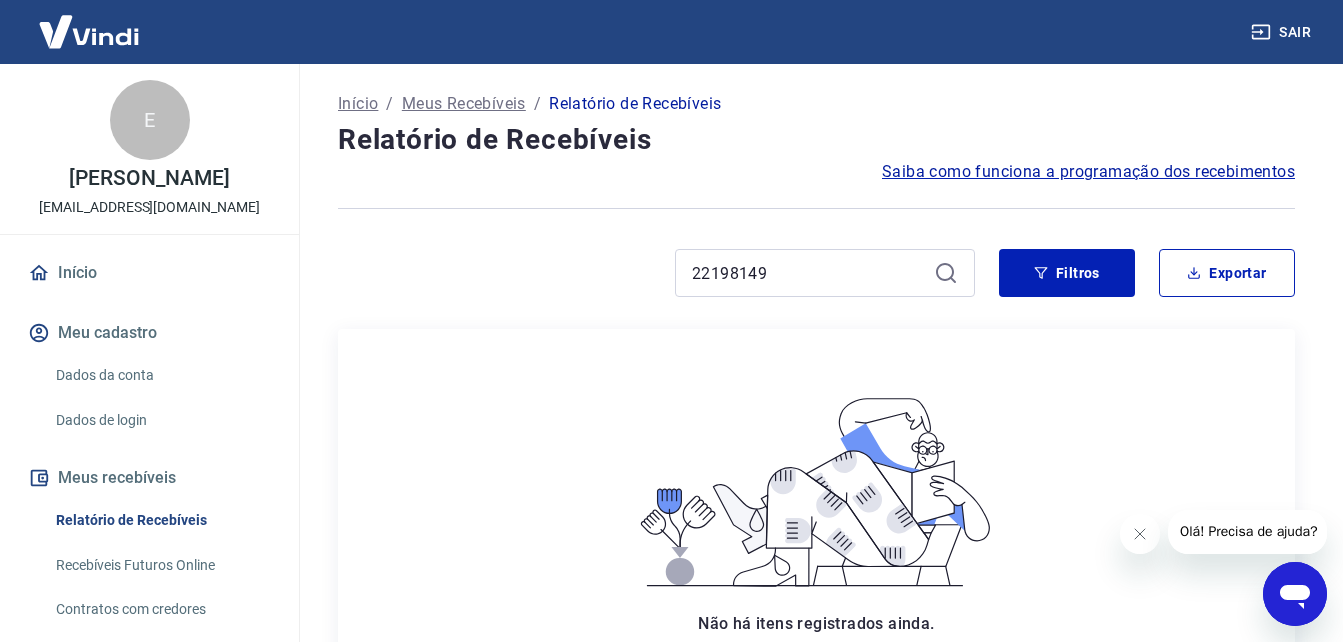 click on "Dados da conta" at bounding box center [161, 375] 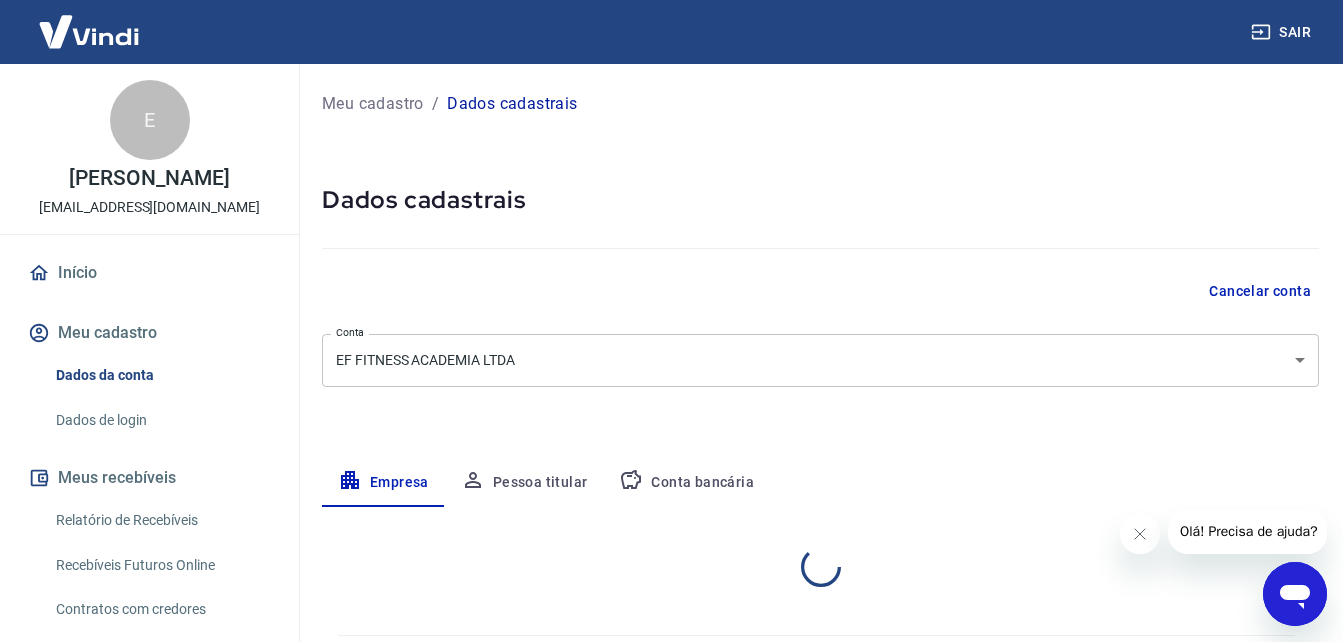 select on "SP" 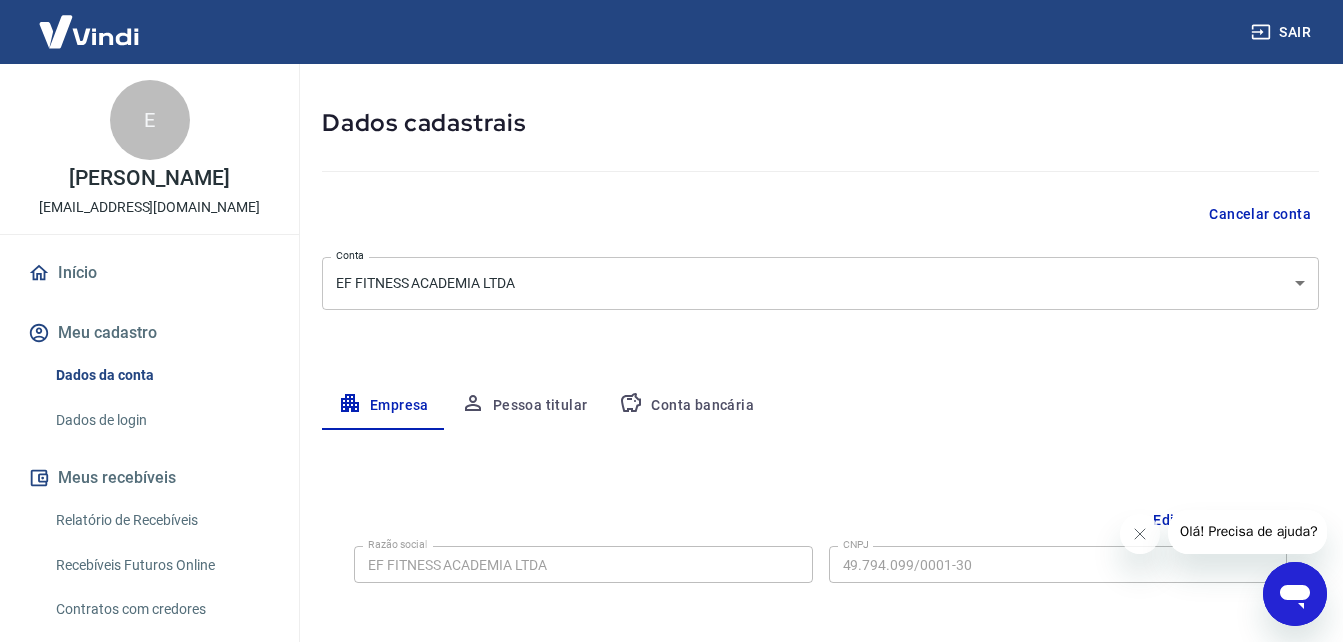 scroll, scrollTop: 0, scrollLeft: 0, axis: both 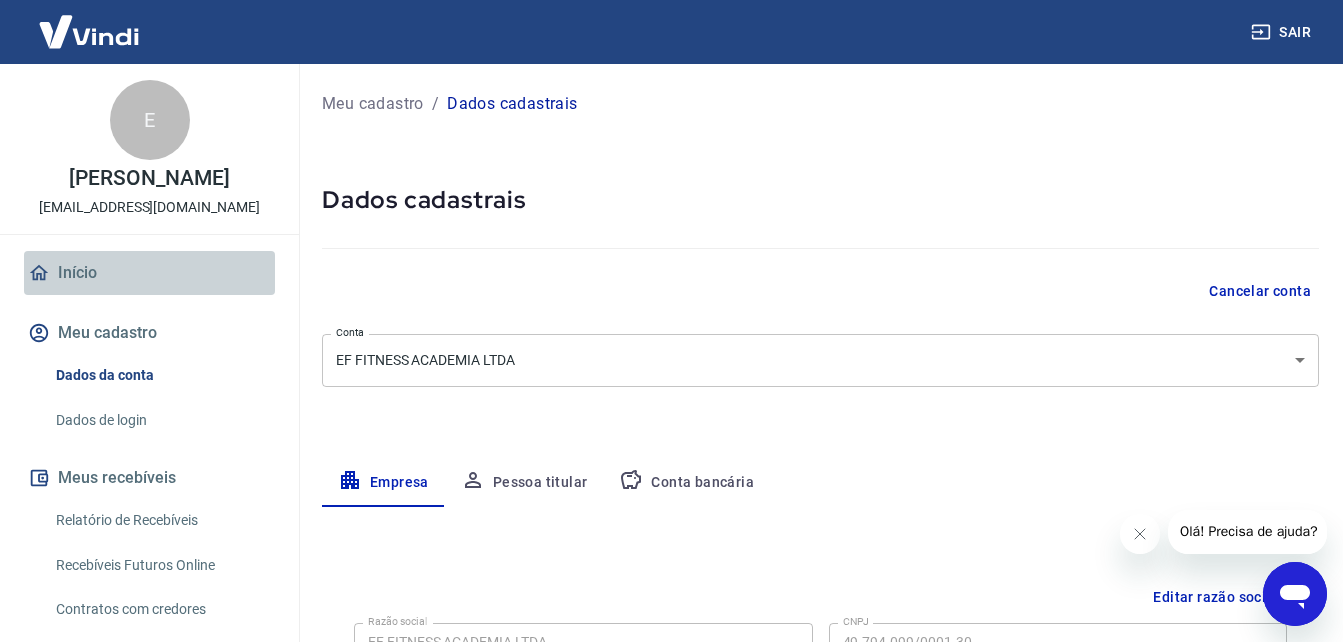 click on "Início" at bounding box center [149, 273] 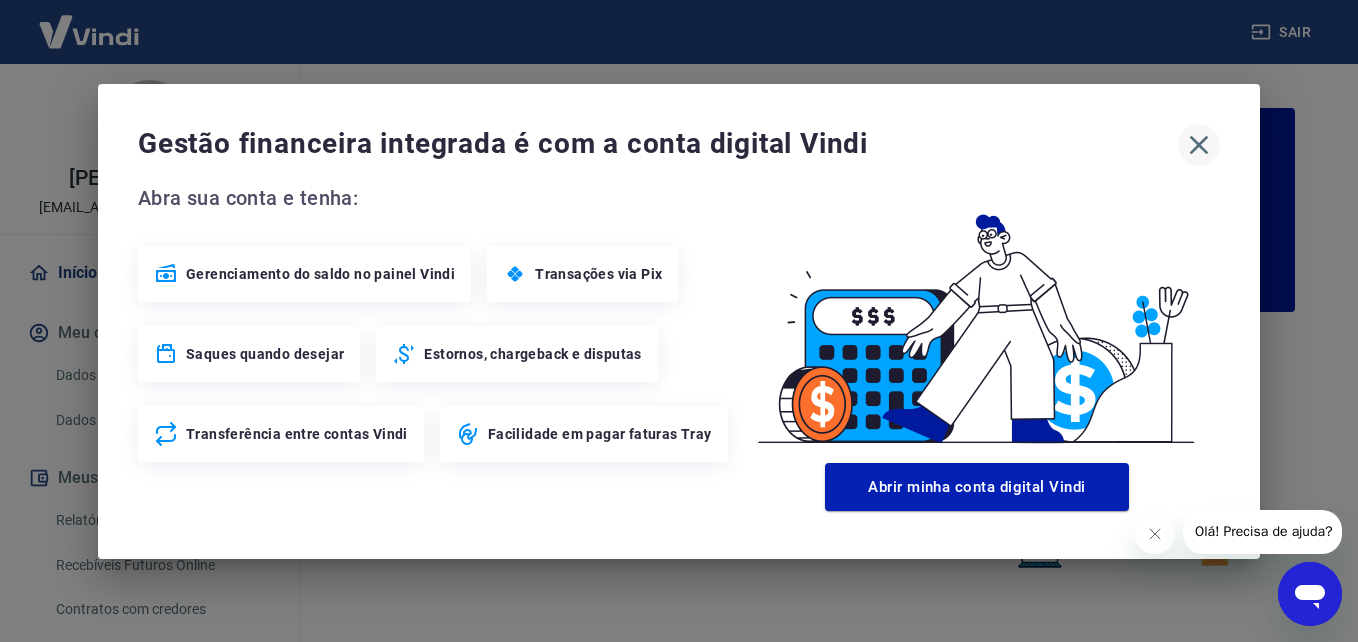 click 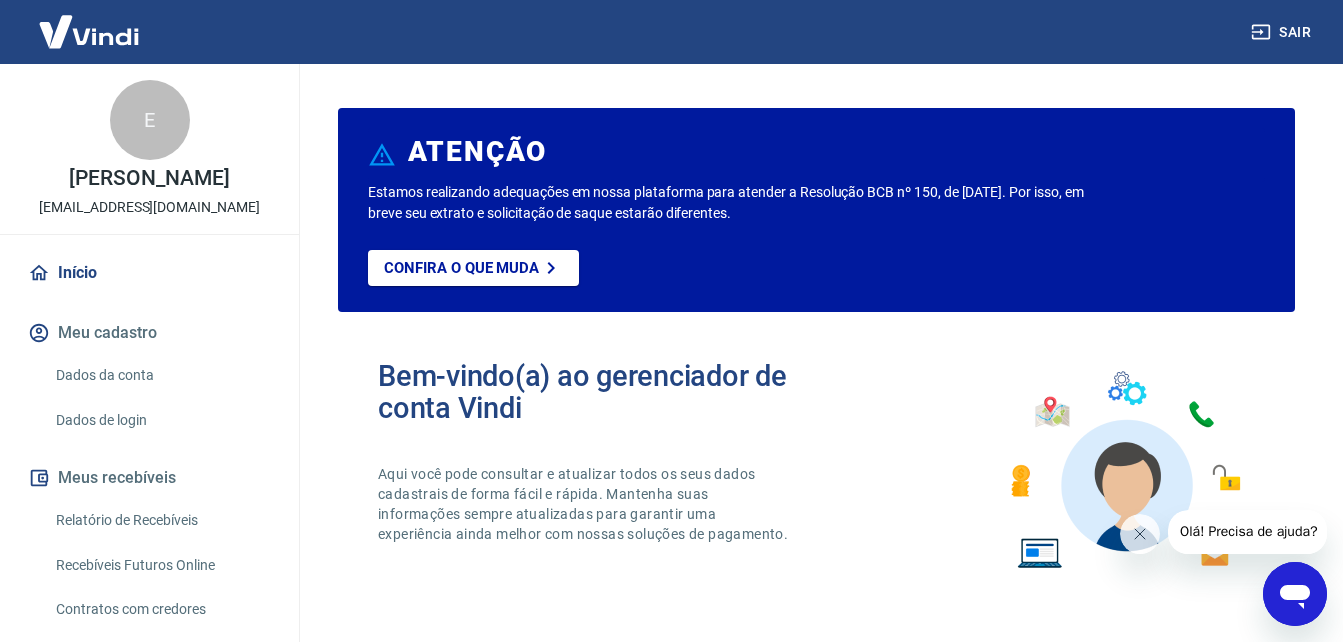 click 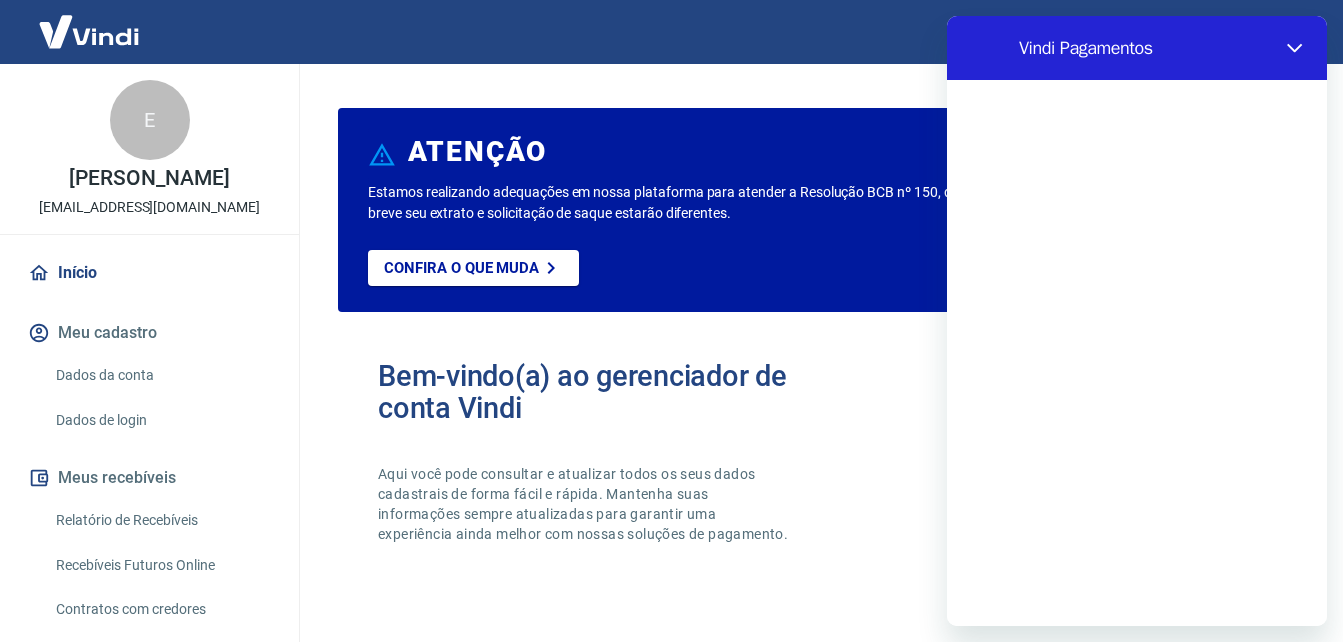 scroll, scrollTop: 0, scrollLeft: 0, axis: both 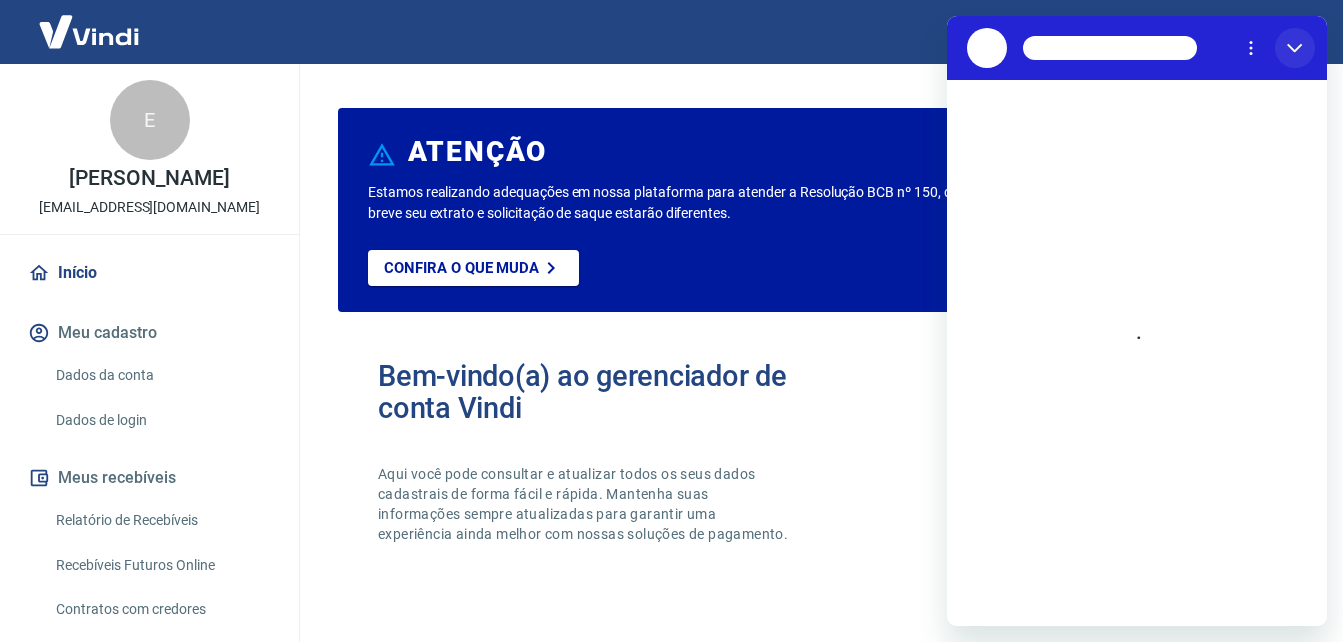 drag, startPoint x: 1287, startPoint y: 46, endPoint x: 2236, endPoint y: 62, distance: 949.1349 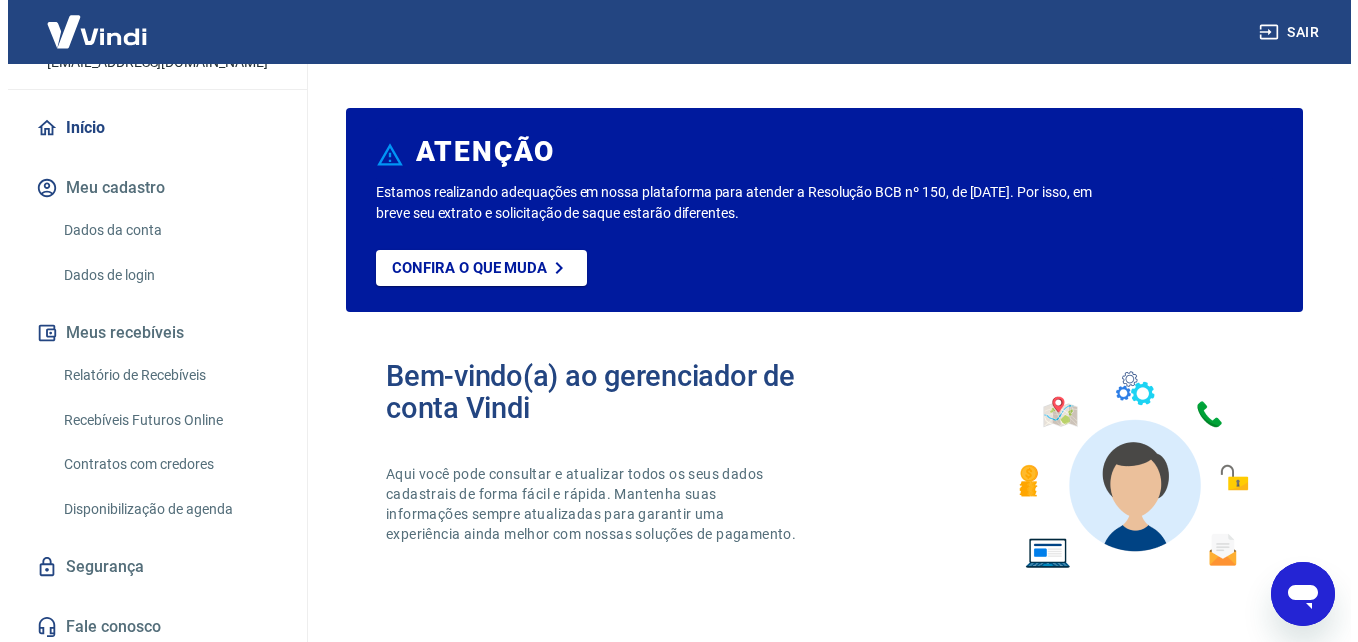 scroll, scrollTop: 152, scrollLeft: 0, axis: vertical 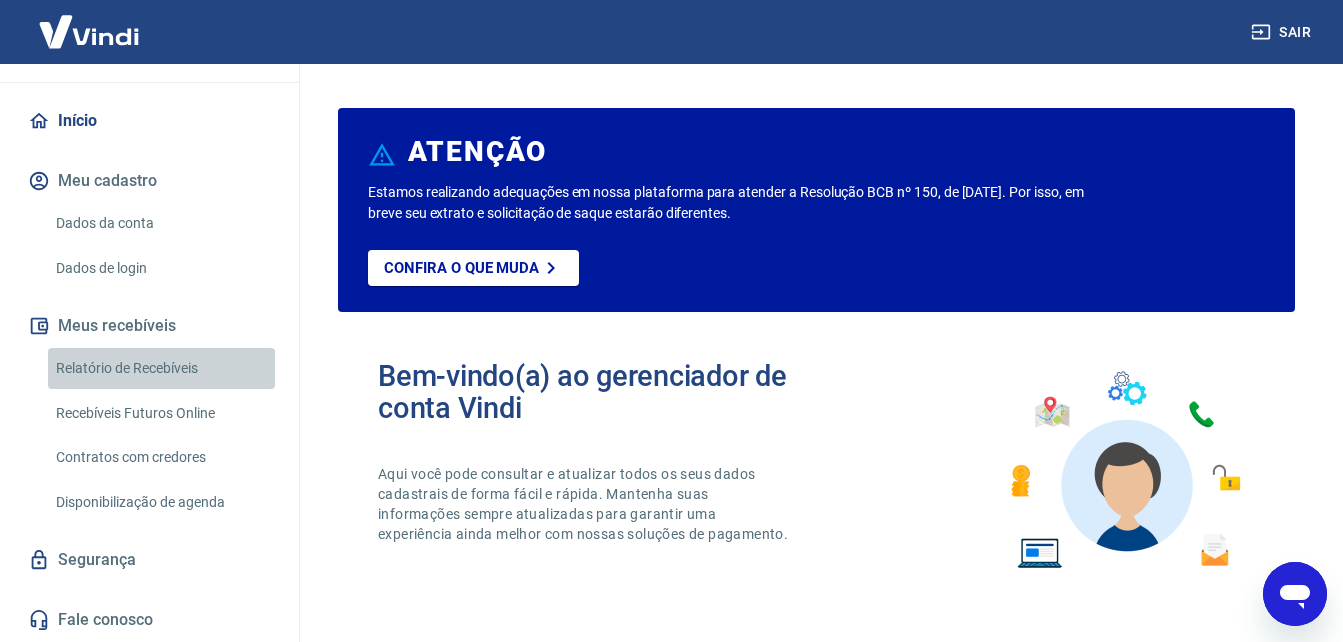 click on "Relatório de Recebíveis" at bounding box center [161, 368] 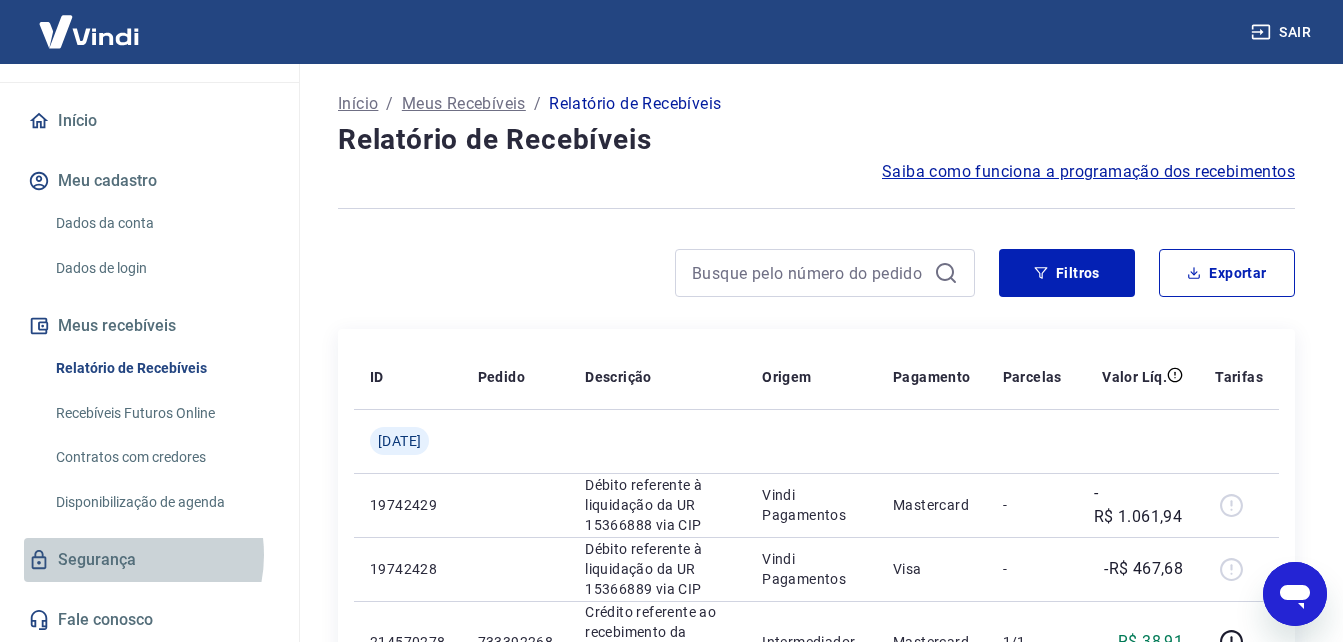 click on "Segurança" at bounding box center [149, 560] 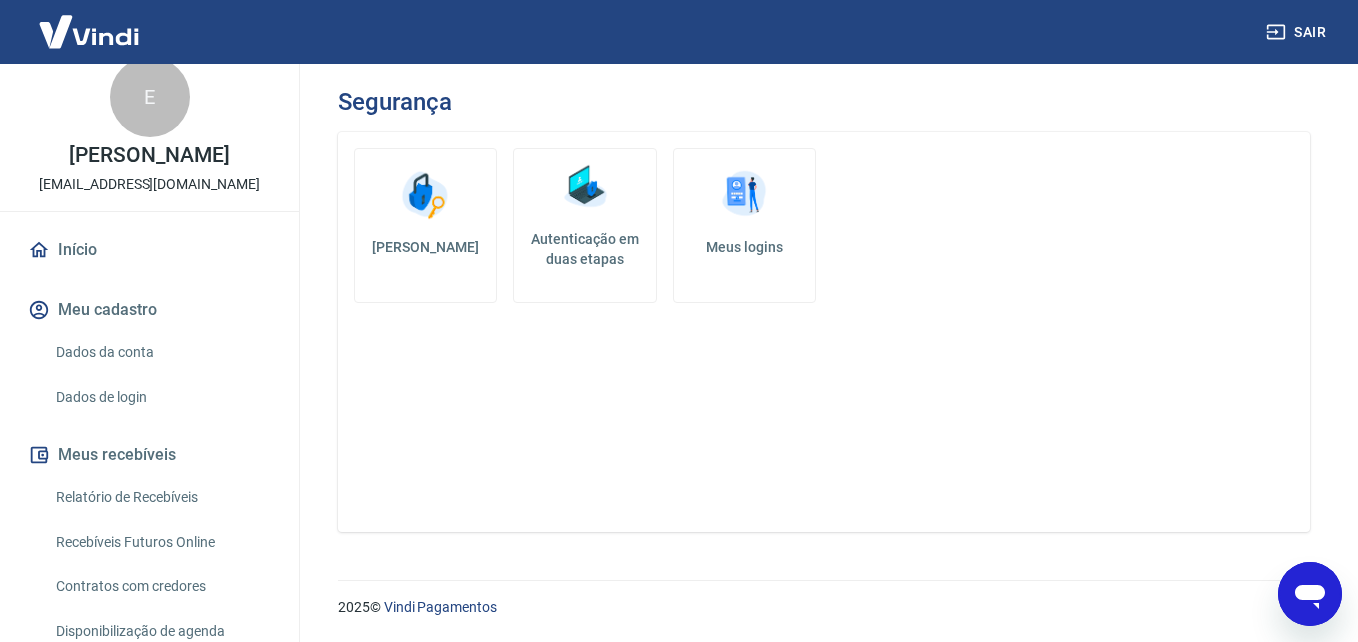 scroll, scrollTop: 0, scrollLeft: 0, axis: both 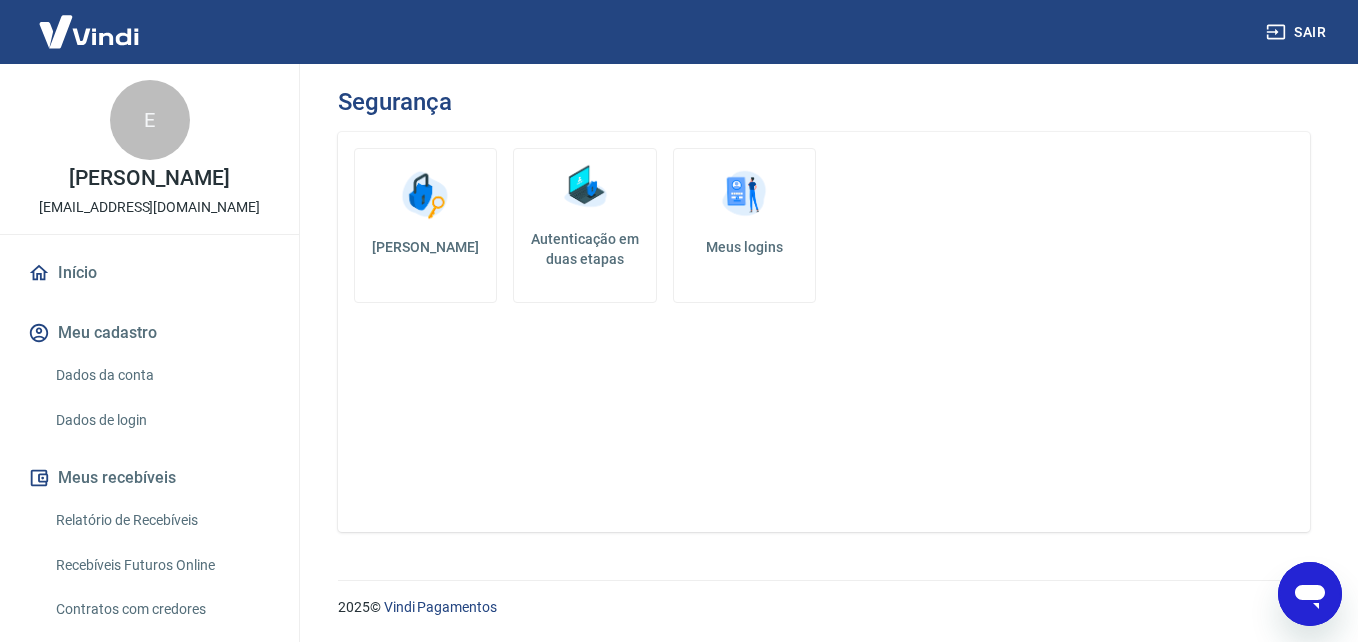 click on "Sair" at bounding box center [1298, 32] 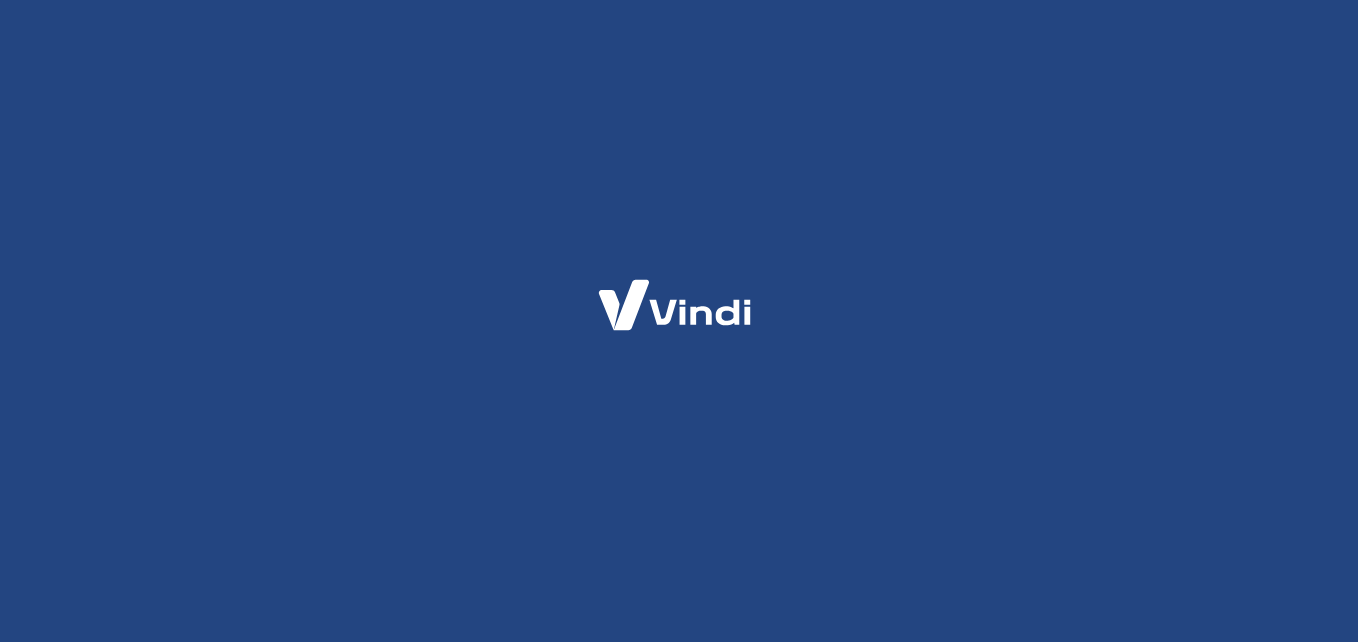 scroll, scrollTop: 0, scrollLeft: 0, axis: both 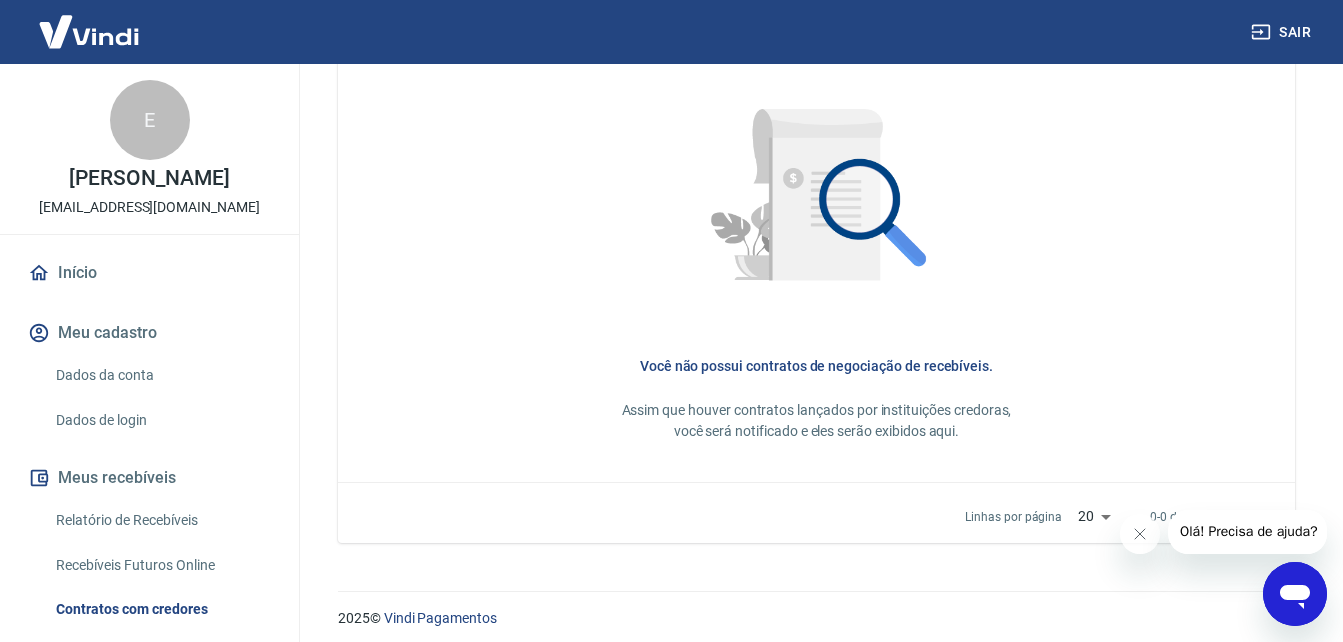 drag, startPoint x: 1353, startPoint y: 193, endPoint x: 138, endPoint y: 35, distance: 1225.2302 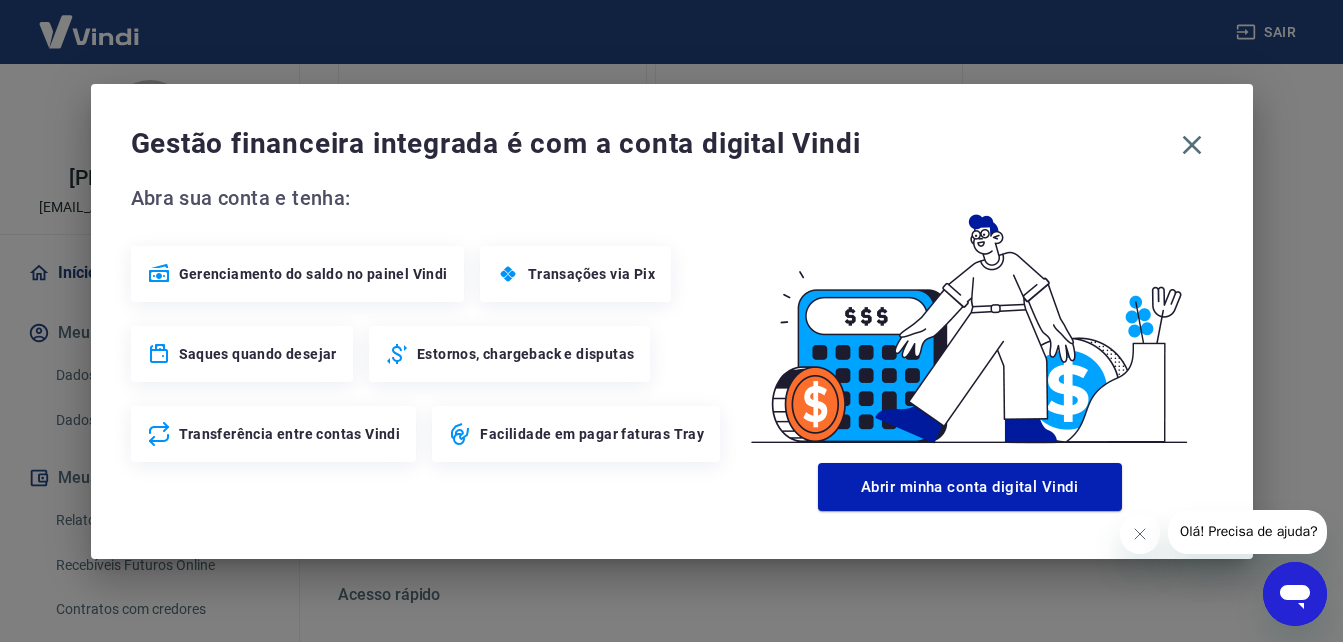 click on "Gestão financeira integrada é com a conta digital Vindi Abra sua conta e tenha: Gerenciamento do saldo no painel Vindi Transações via Pix Saques quando desejar Estornos, chargeback e disputas Transferência entre contas Vindi Facilidade em pagar faturas Tray Abrir minha conta digital Vindi" at bounding box center [671, 321] 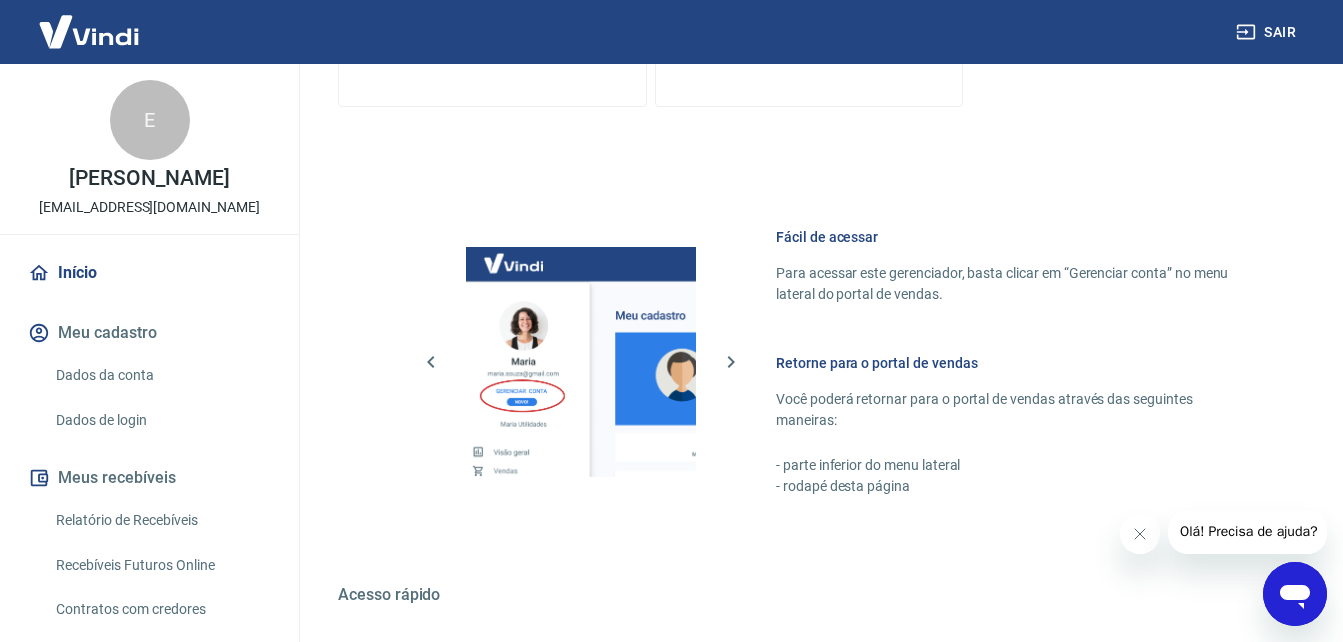 scroll, scrollTop: 1059, scrollLeft: 0, axis: vertical 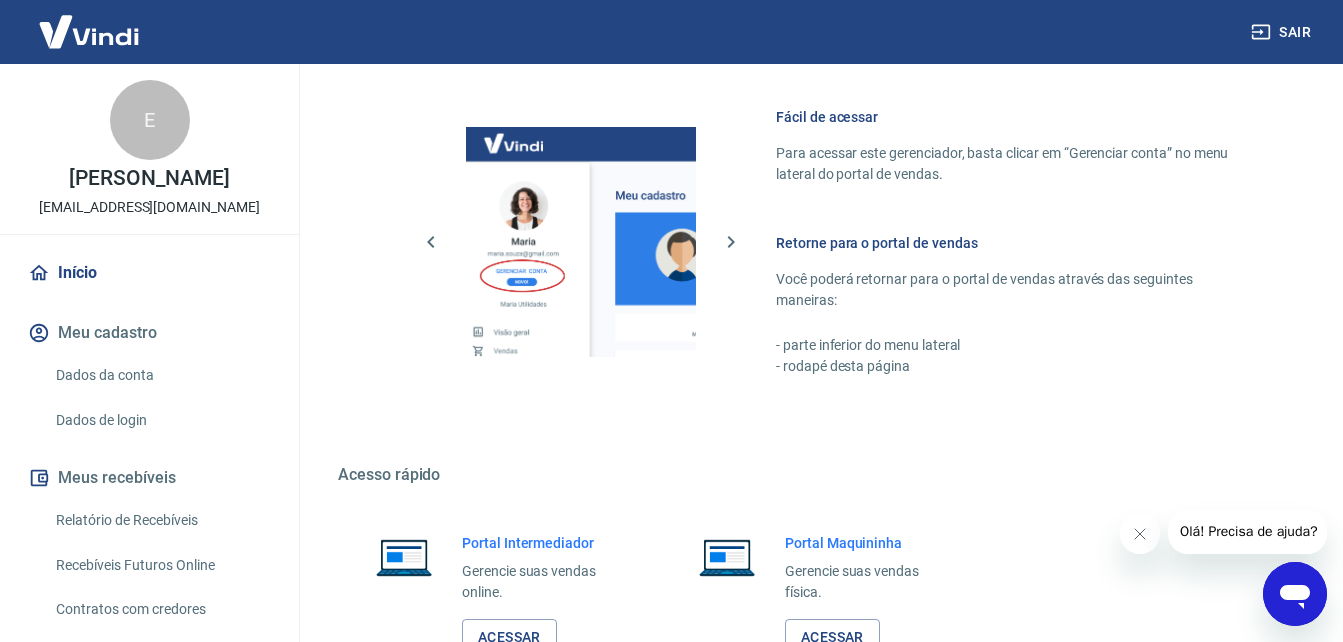 click on "Início" at bounding box center [149, 273] 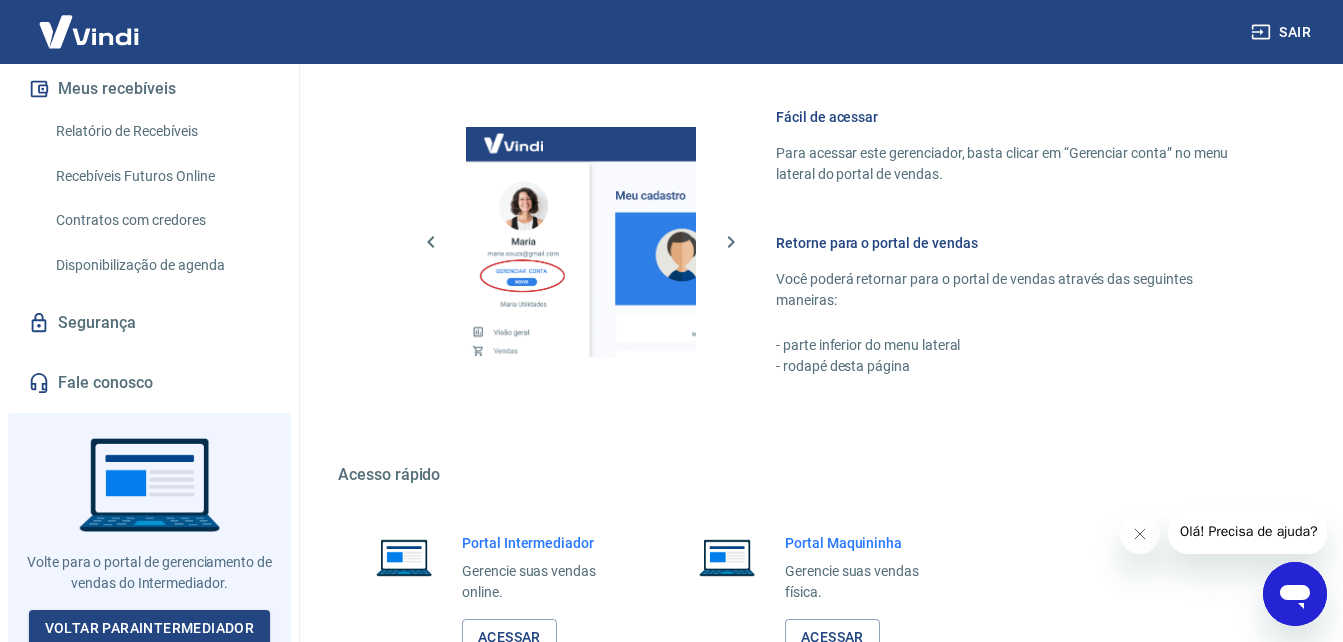scroll, scrollTop: 394, scrollLeft: 0, axis: vertical 